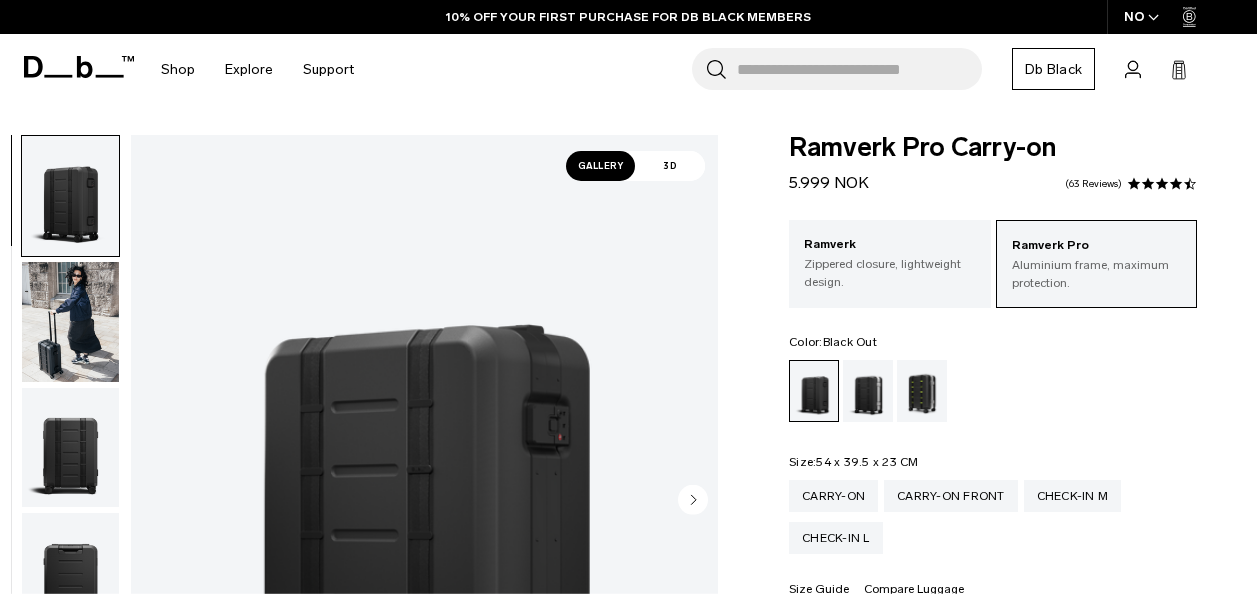 scroll, scrollTop: 152, scrollLeft: 0, axis: vertical 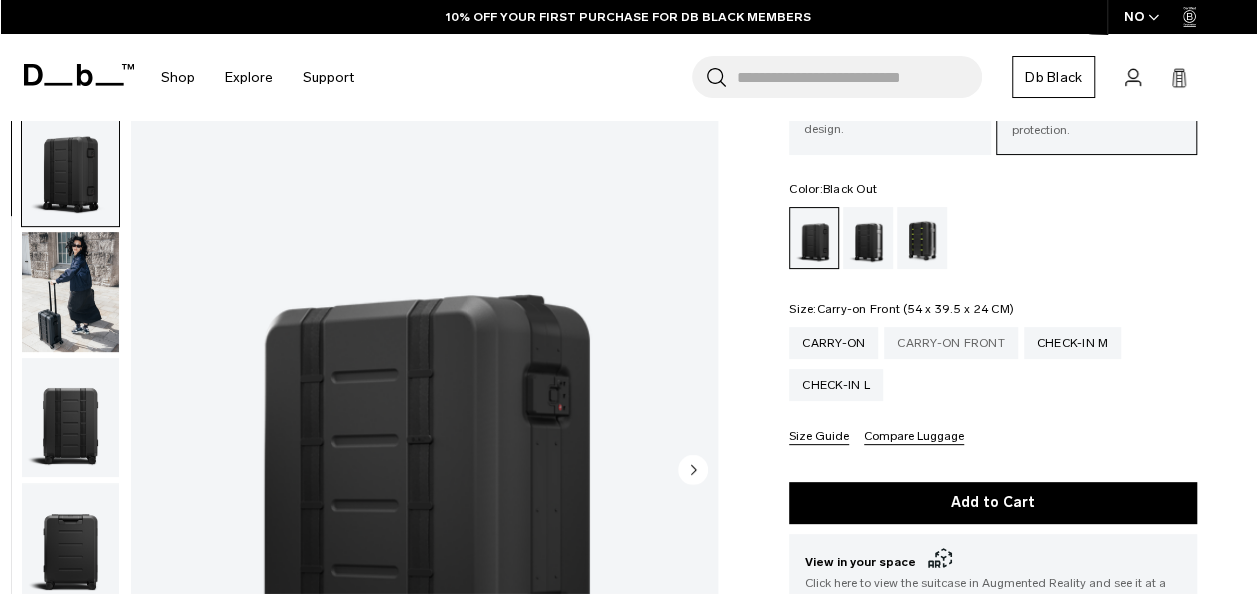 click on "Carry-on Front" at bounding box center [951, 343] 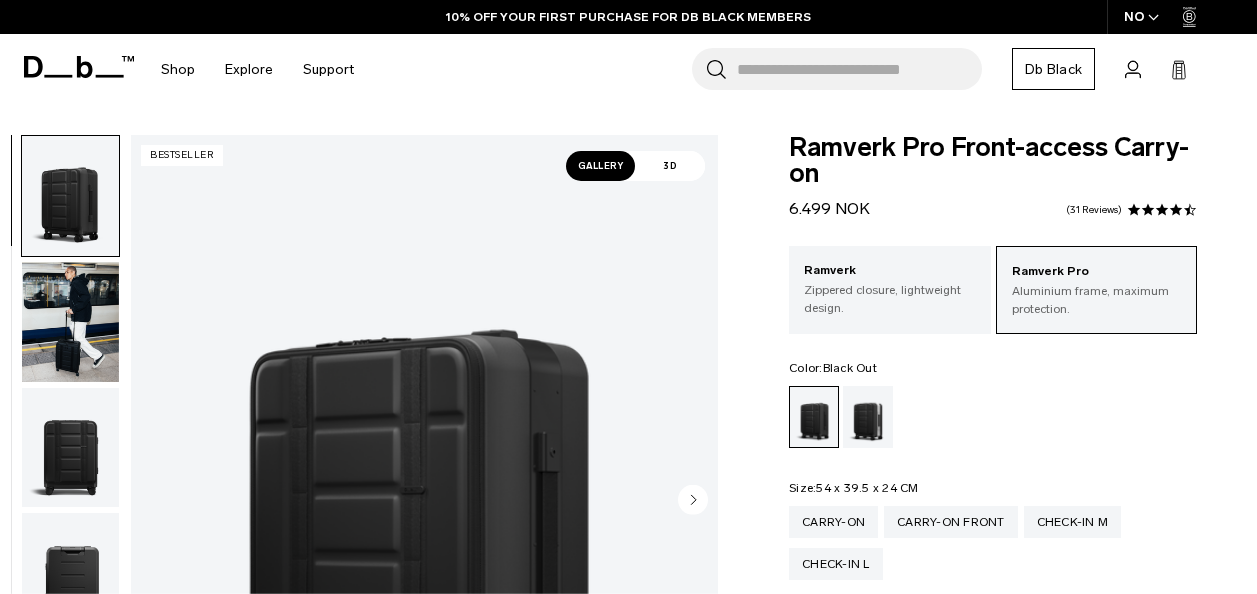 scroll, scrollTop: 0, scrollLeft: 0, axis: both 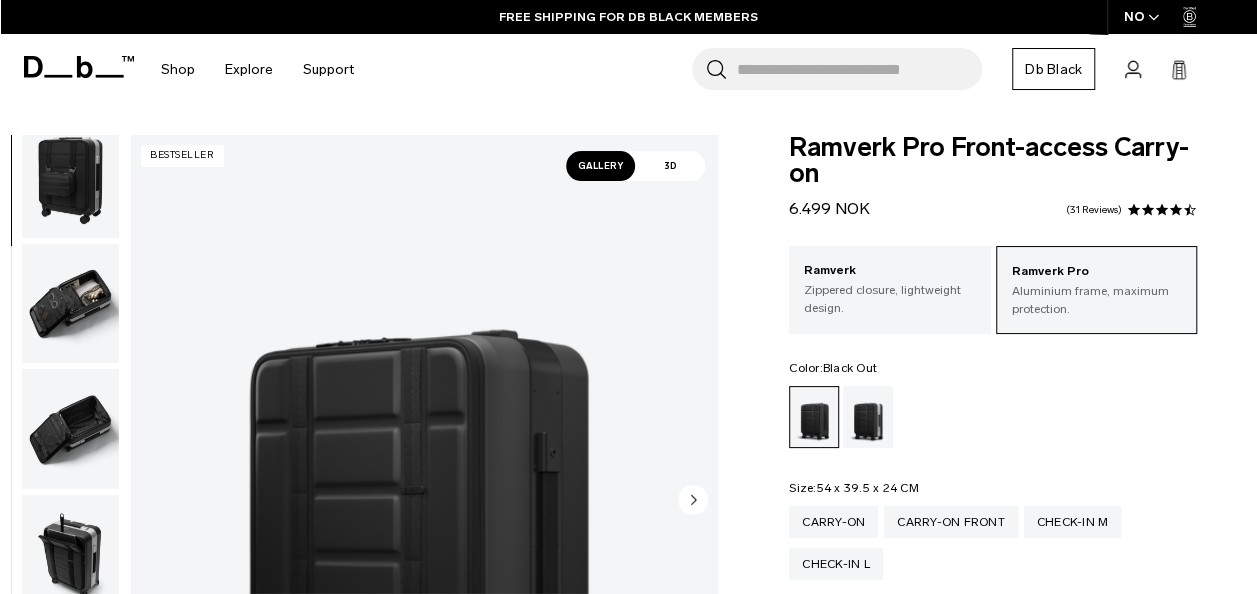 click at bounding box center [70, 304] 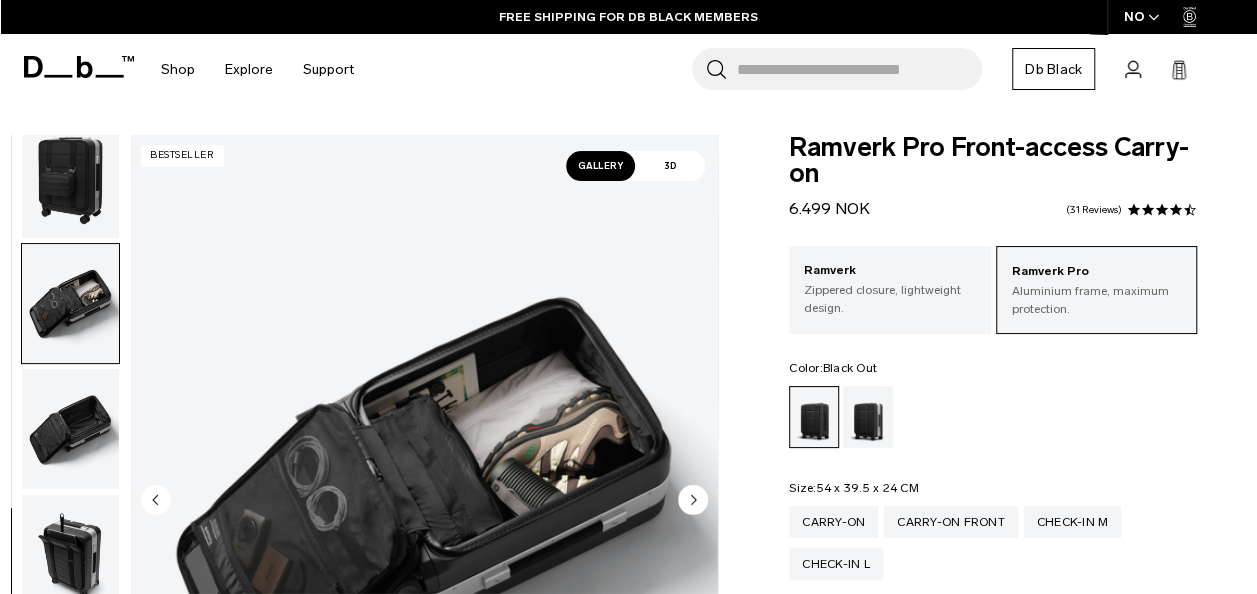 click at bounding box center (70, 429) 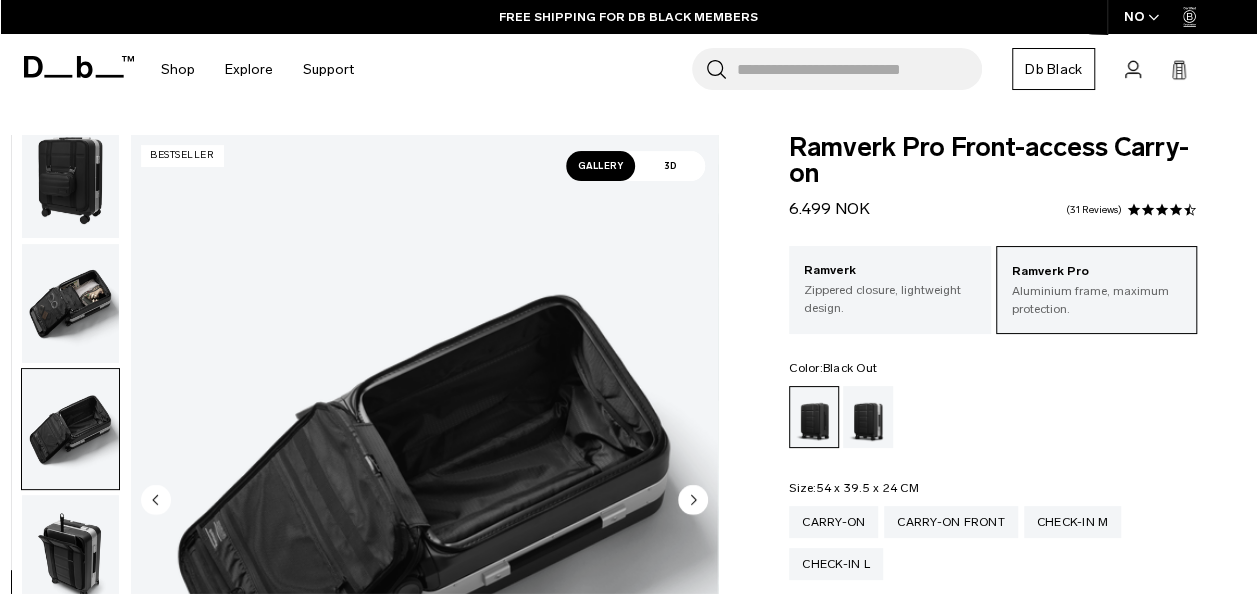 click at bounding box center [70, 555] 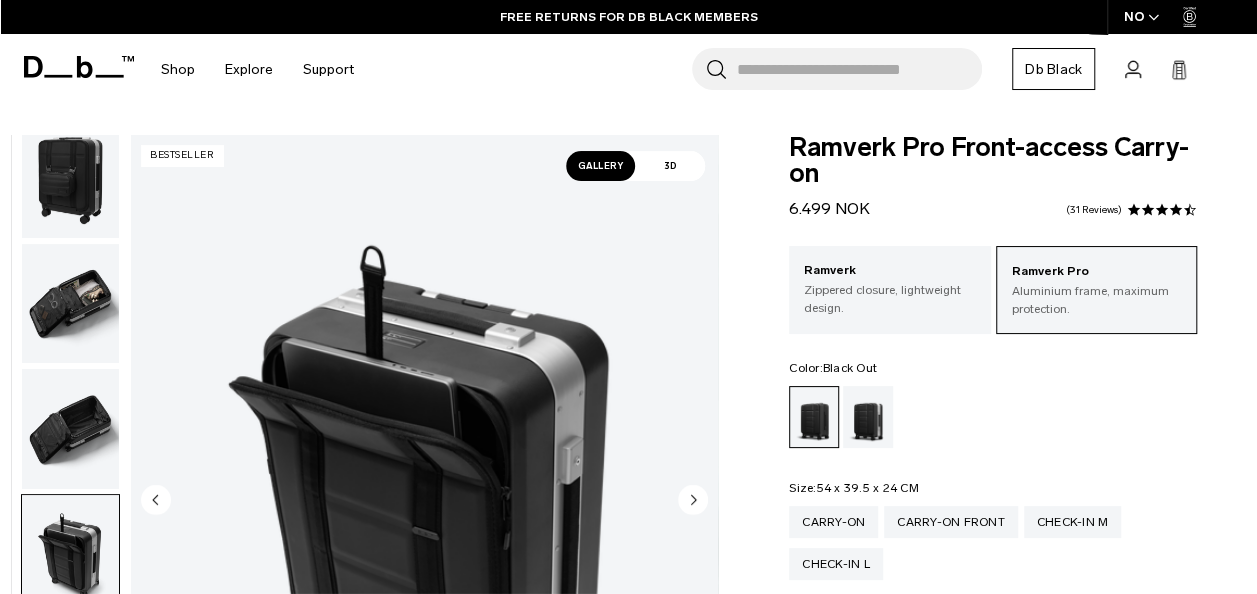 scroll, scrollTop: 575, scrollLeft: 0, axis: vertical 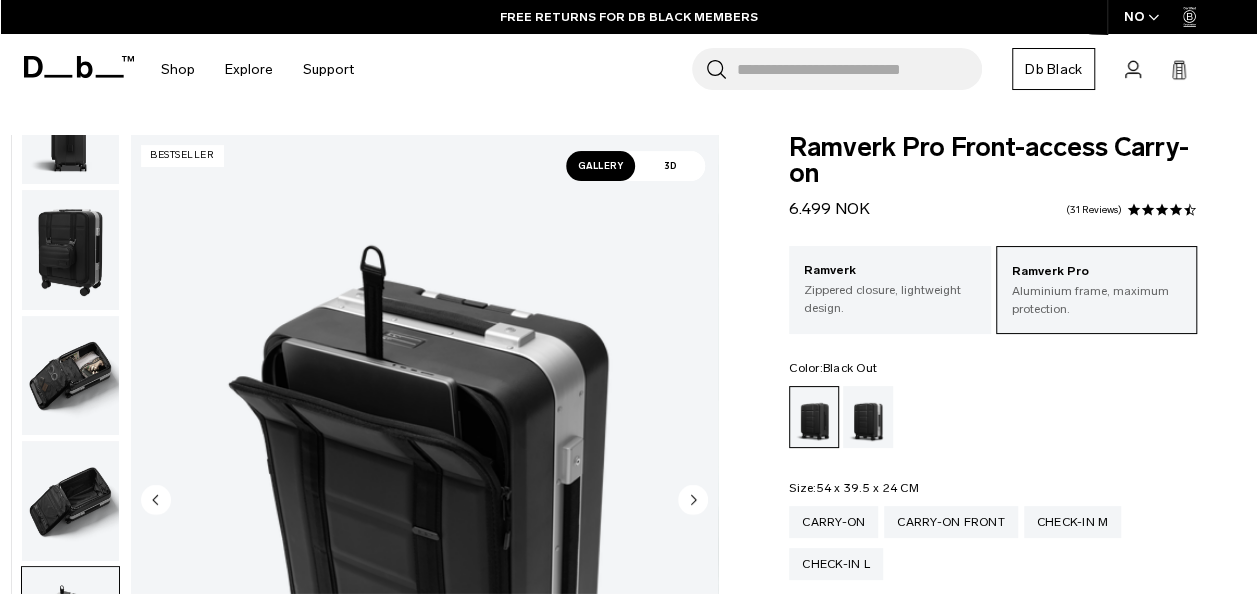 click at bounding box center [70, 250] 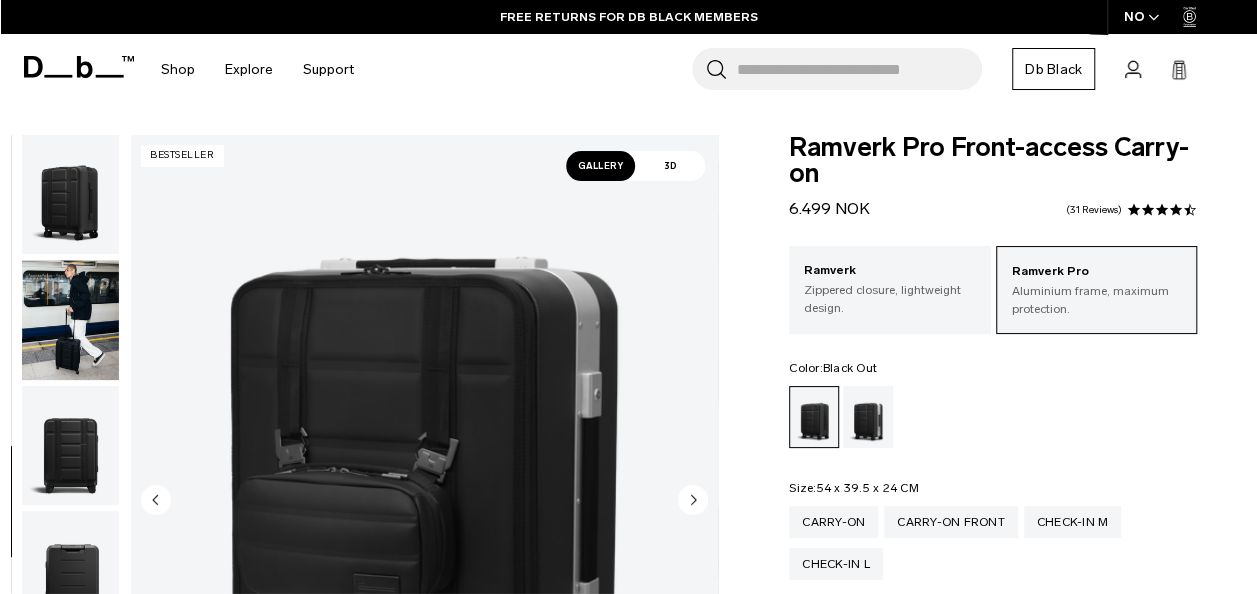 scroll, scrollTop: 0, scrollLeft: 0, axis: both 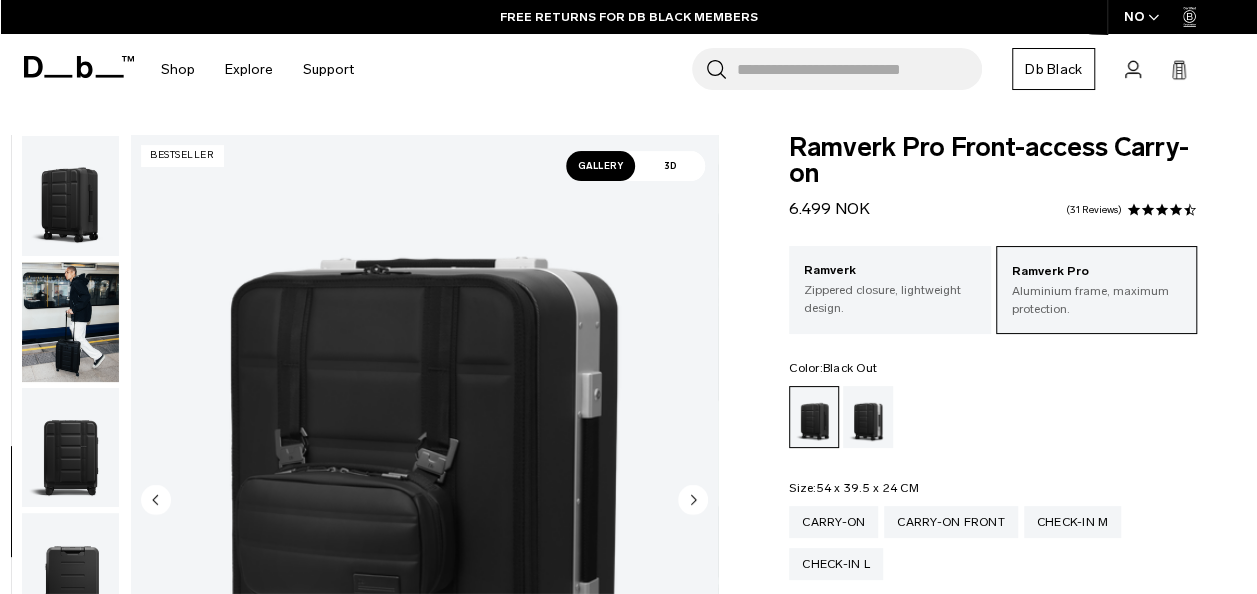 click at bounding box center [70, 196] 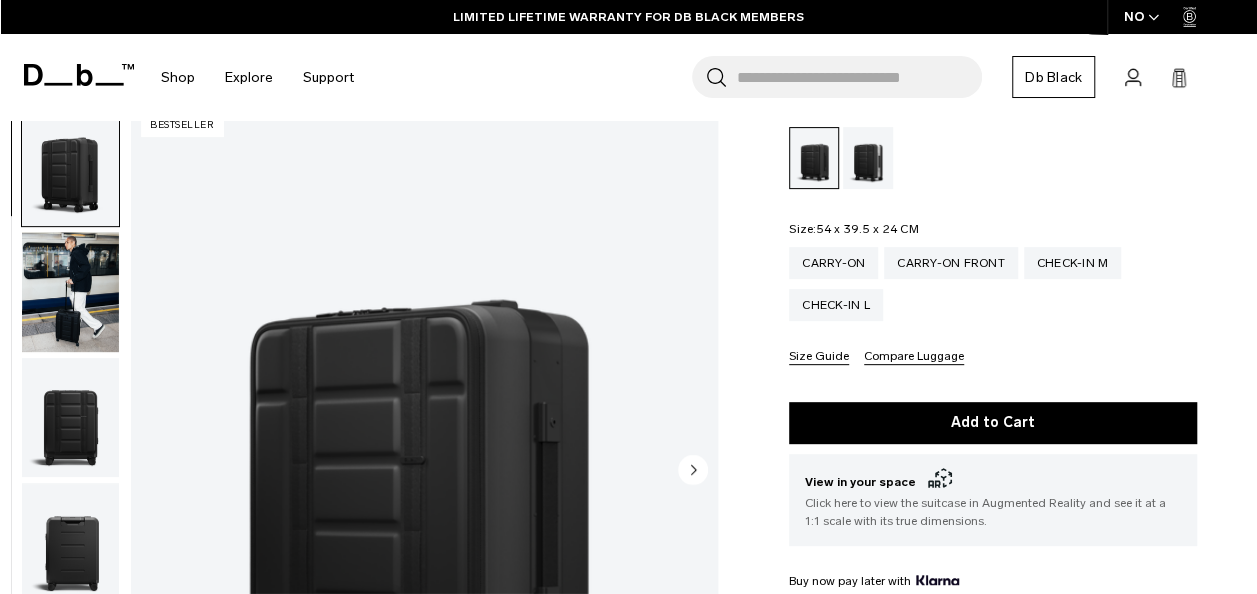 scroll, scrollTop: 64, scrollLeft: 0, axis: vertical 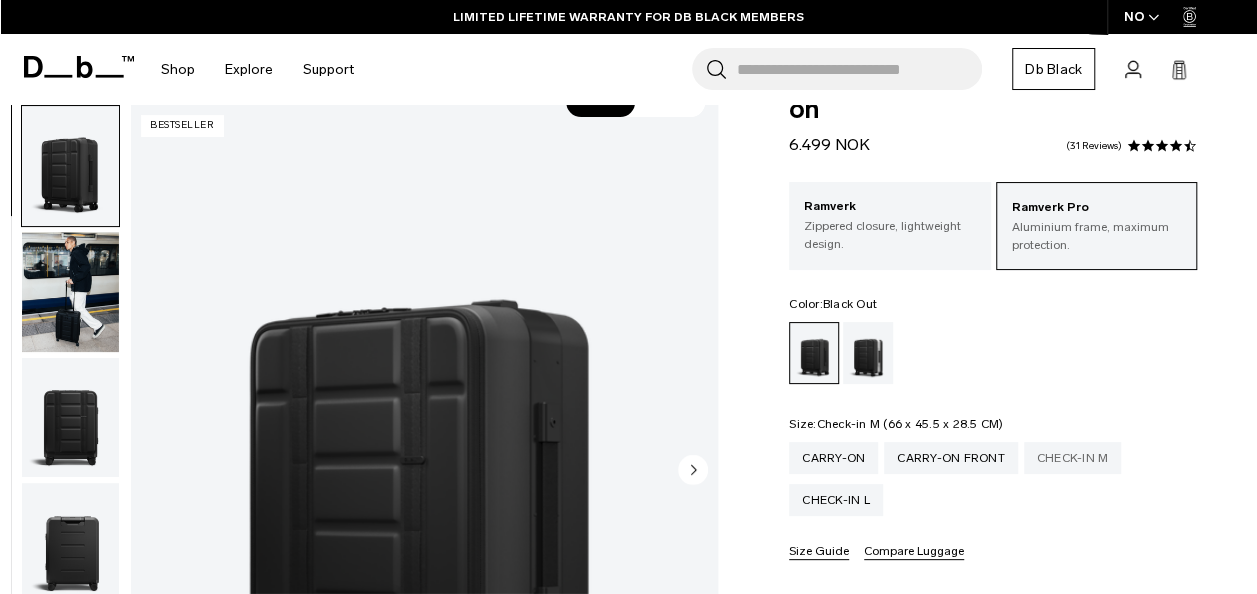 click on "Check-in M" at bounding box center [1073, 458] 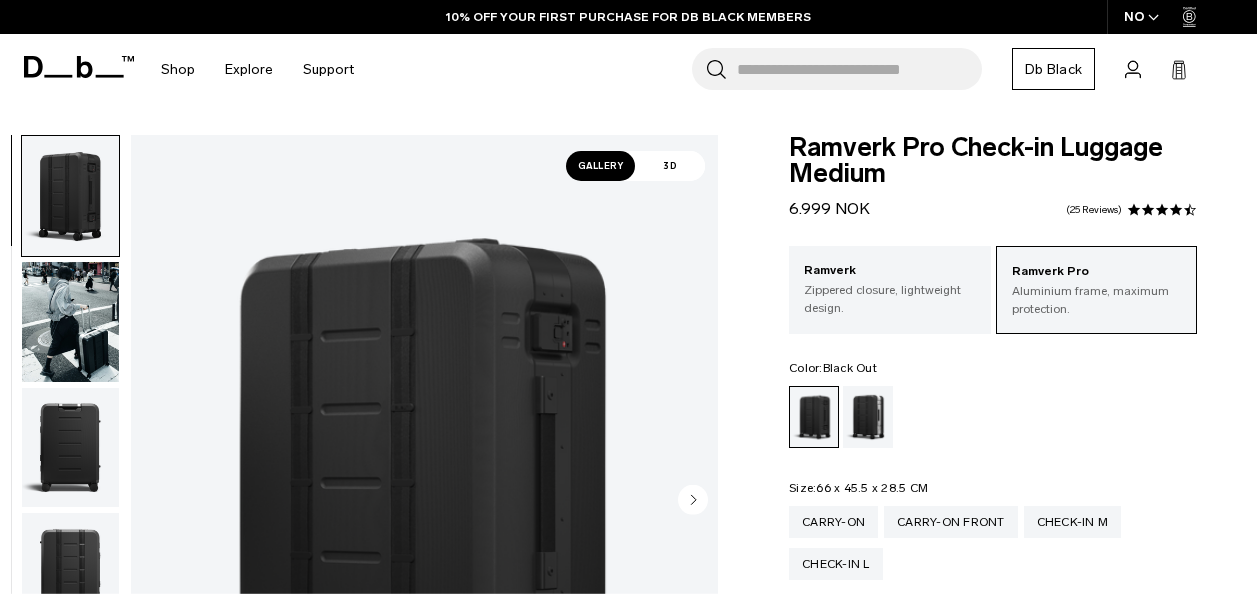 scroll, scrollTop: 0, scrollLeft: 0, axis: both 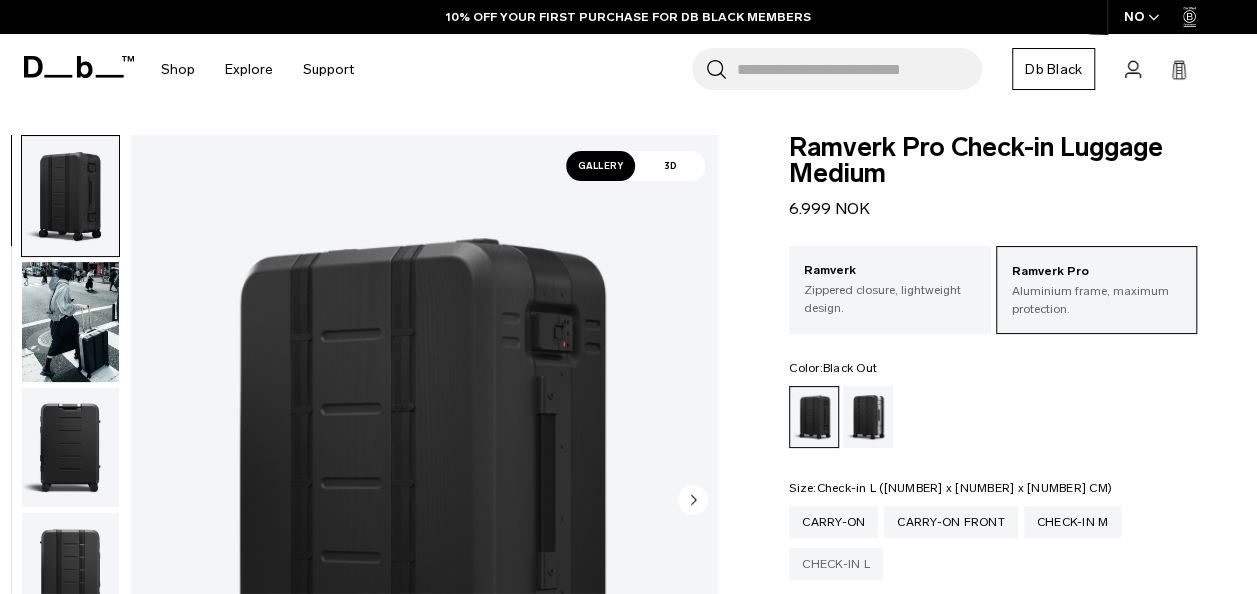 click on "Check-in L" at bounding box center [836, 564] 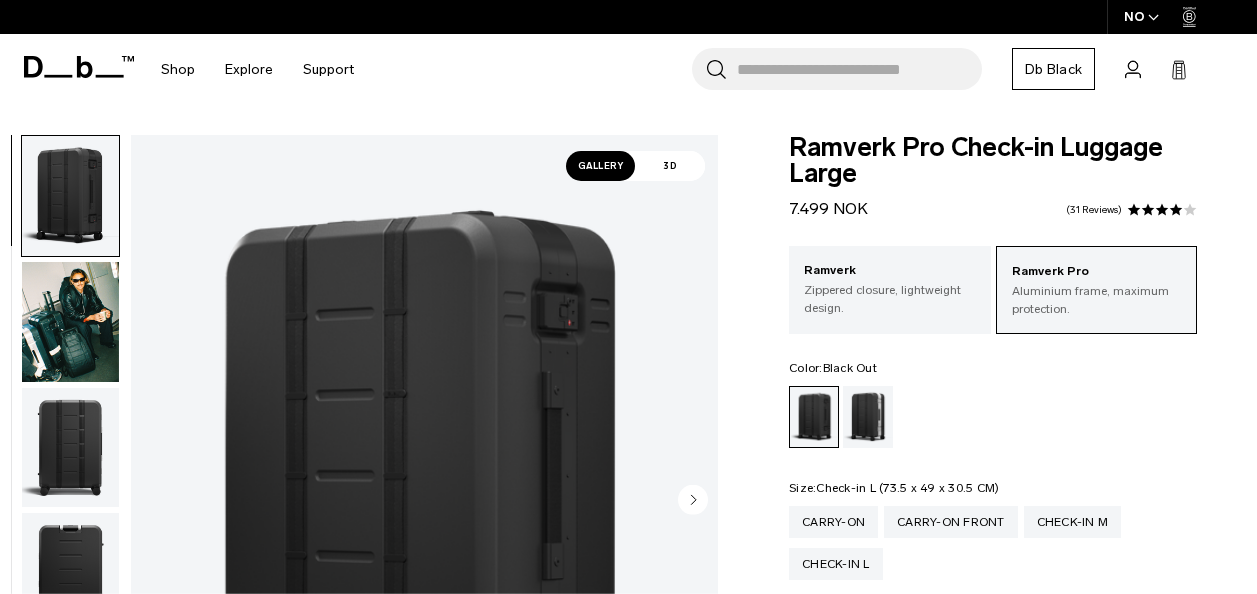 scroll, scrollTop: 0, scrollLeft: 0, axis: both 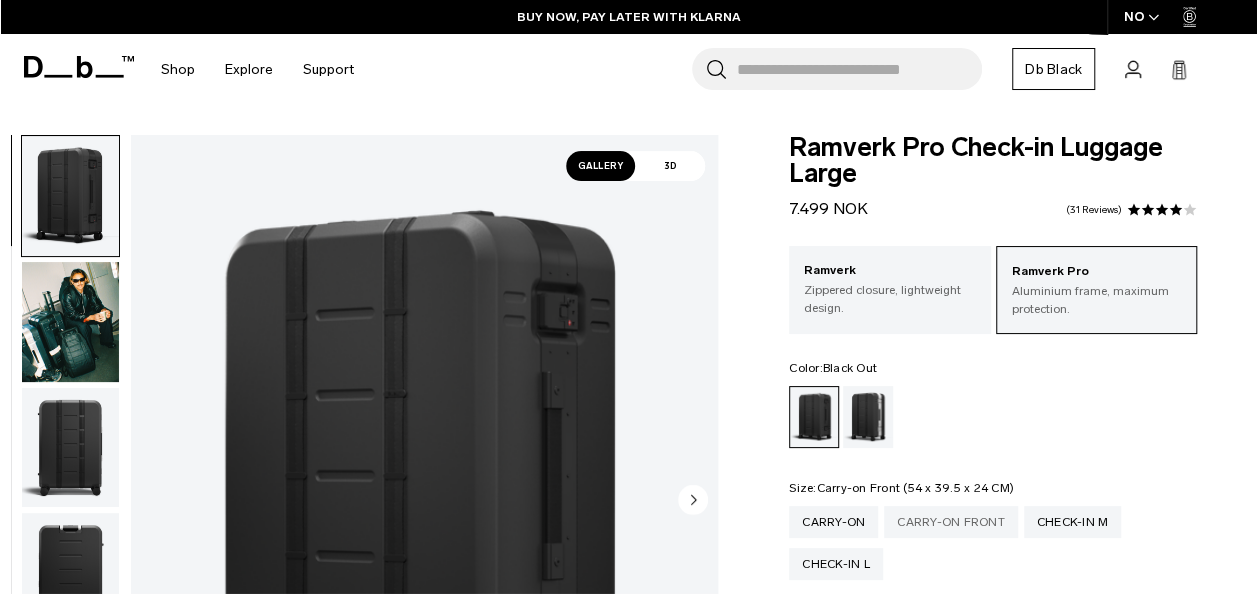click on "Carry-on Front" at bounding box center [951, 522] 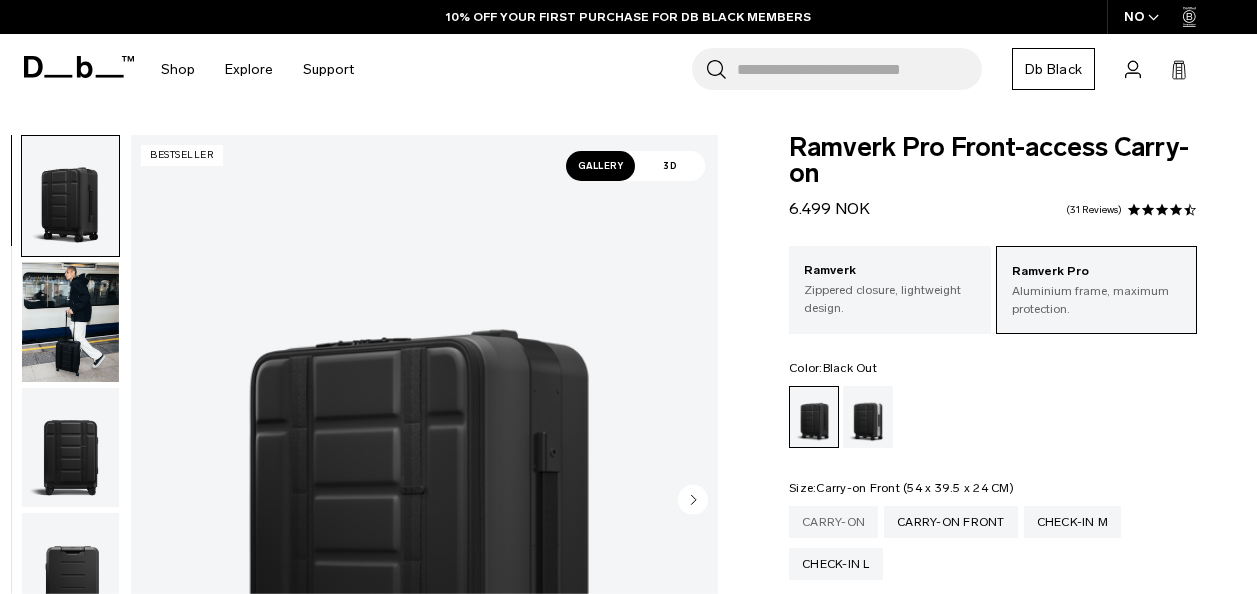 scroll, scrollTop: 0, scrollLeft: 0, axis: both 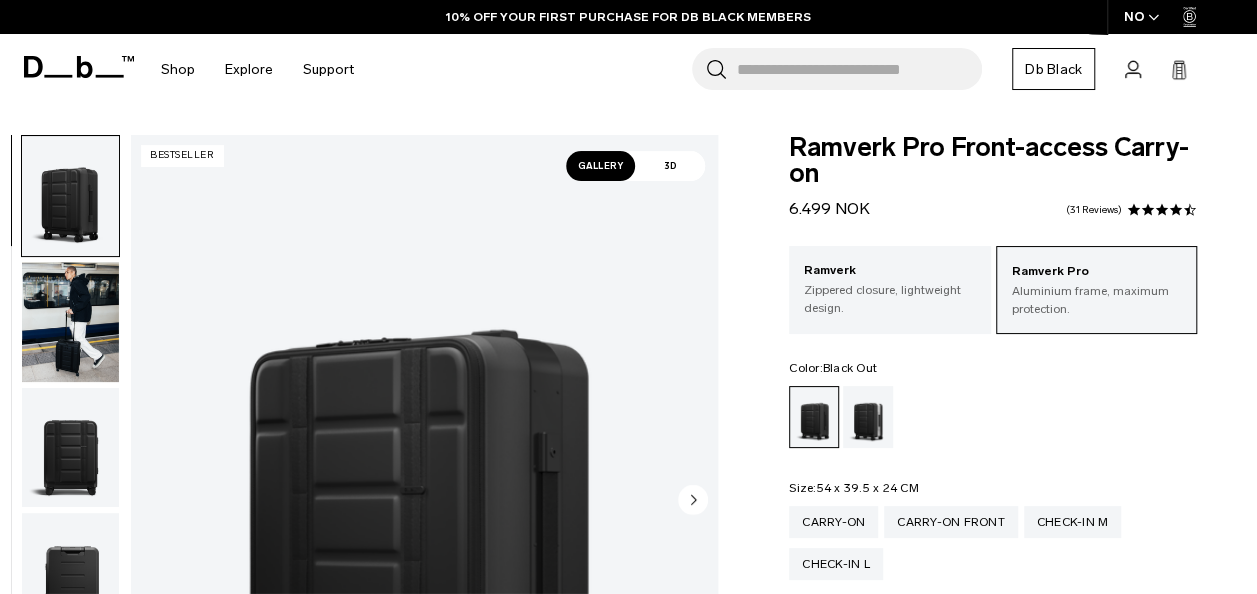 click 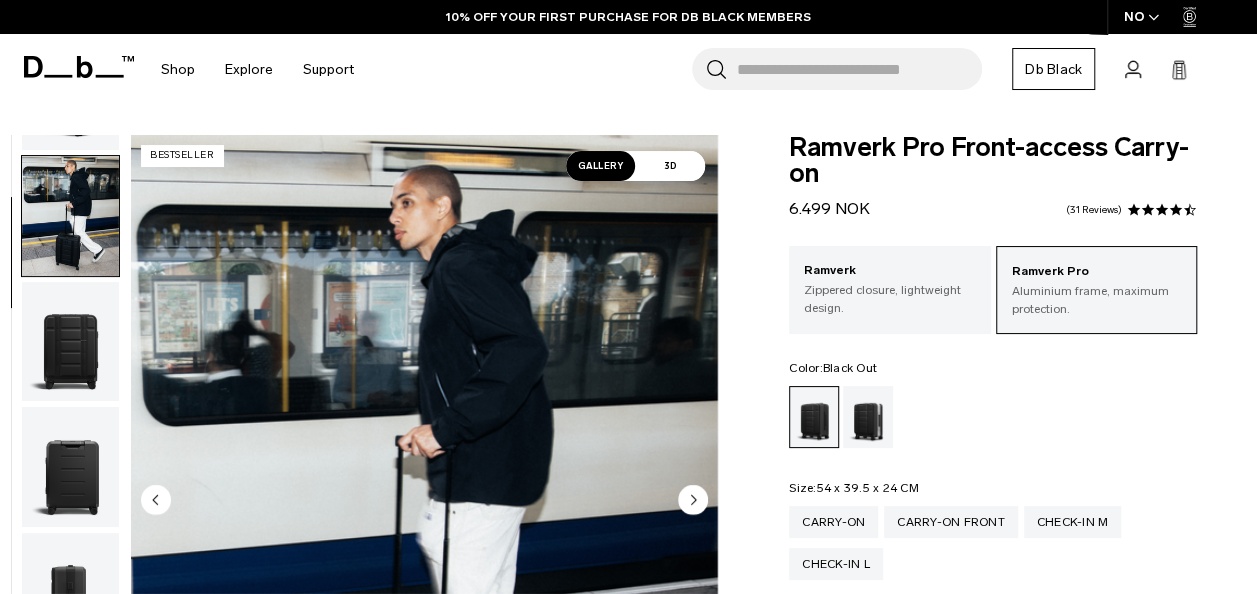 scroll, scrollTop: 126, scrollLeft: 0, axis: vertical 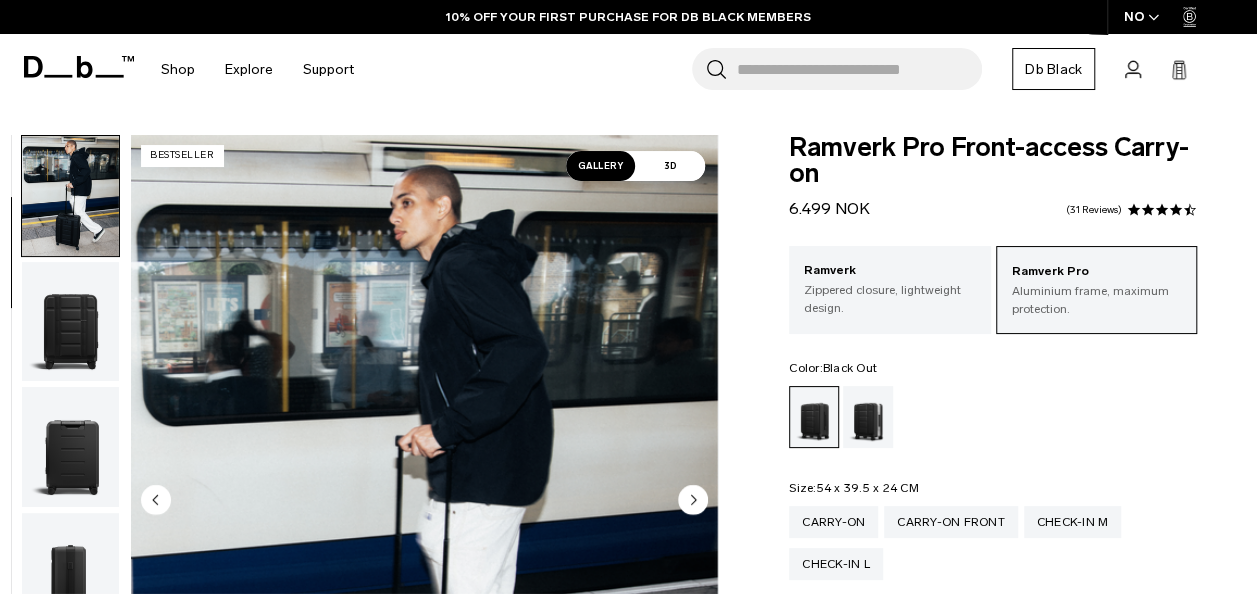 click 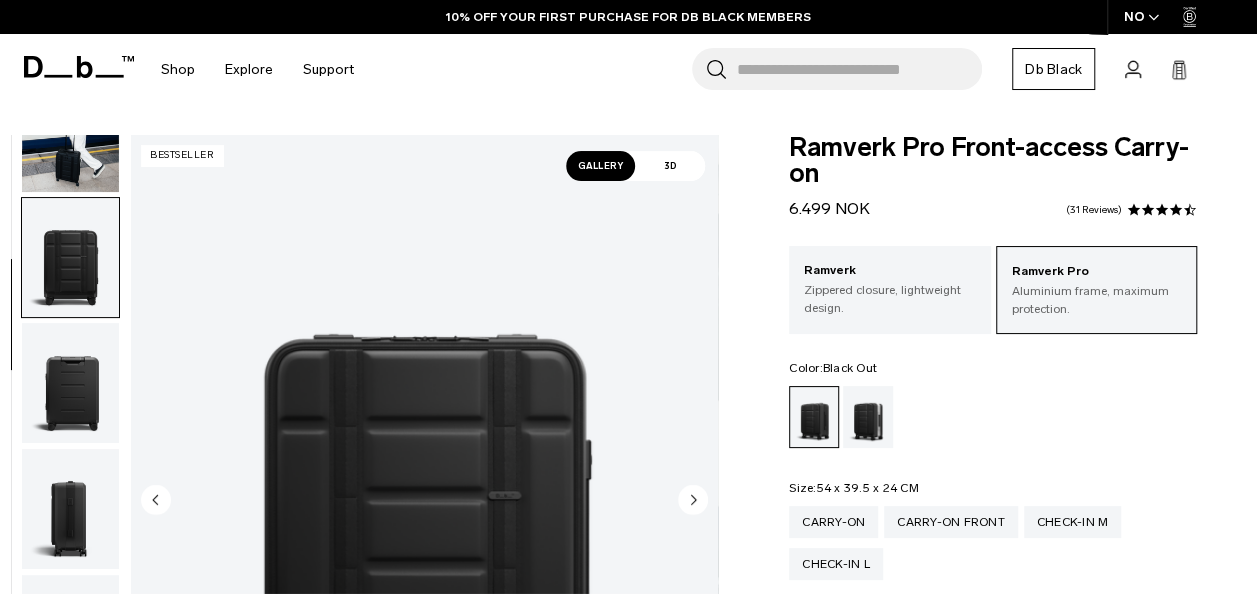 scroll, scrollTop: 252, scrollLeft: 0, axis: vertical 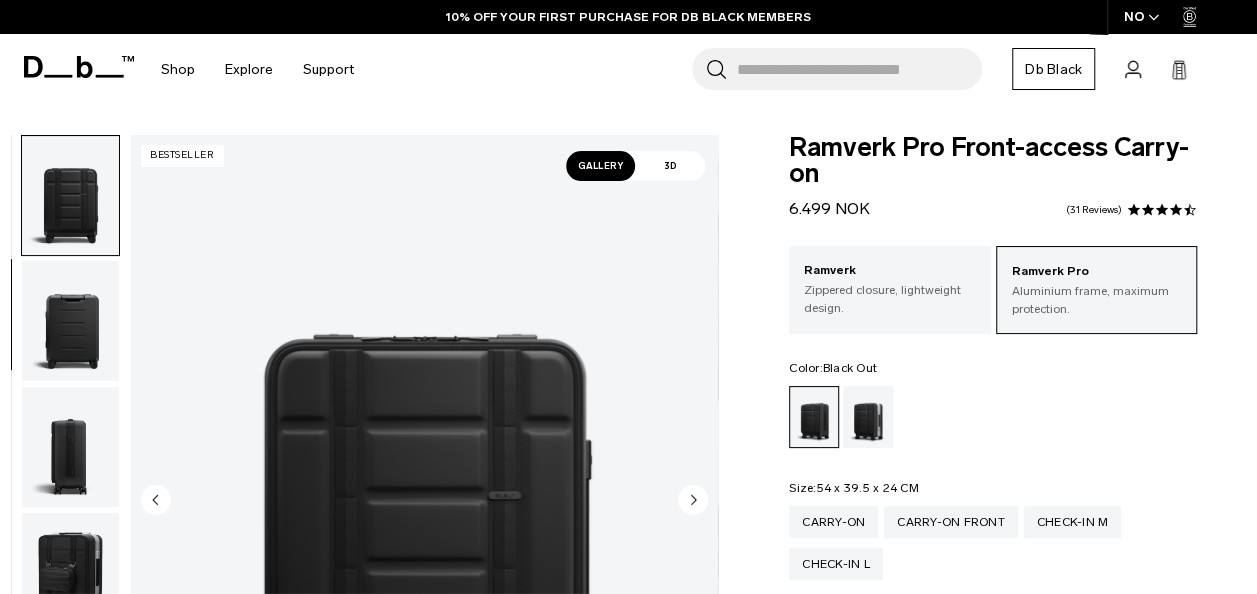 click 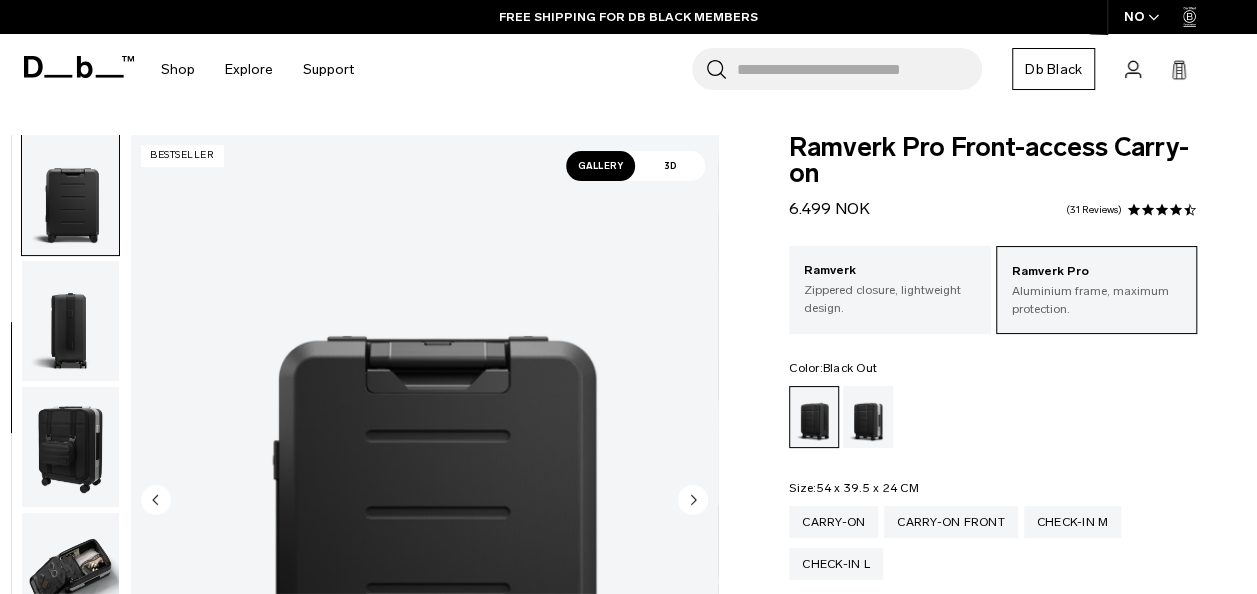 click 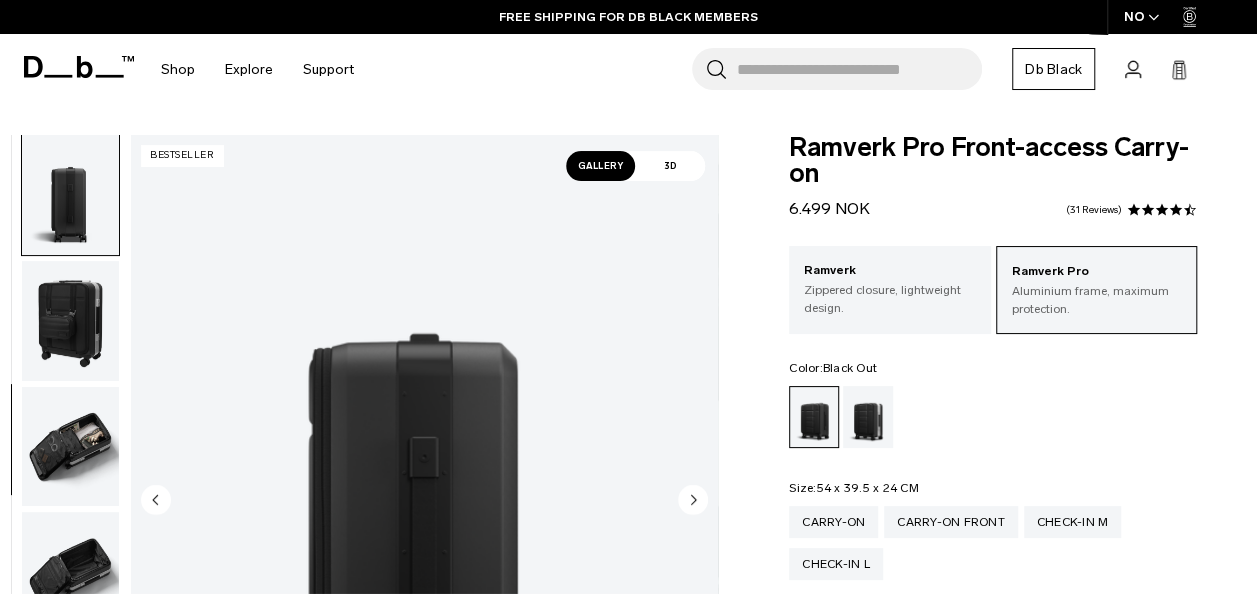 click 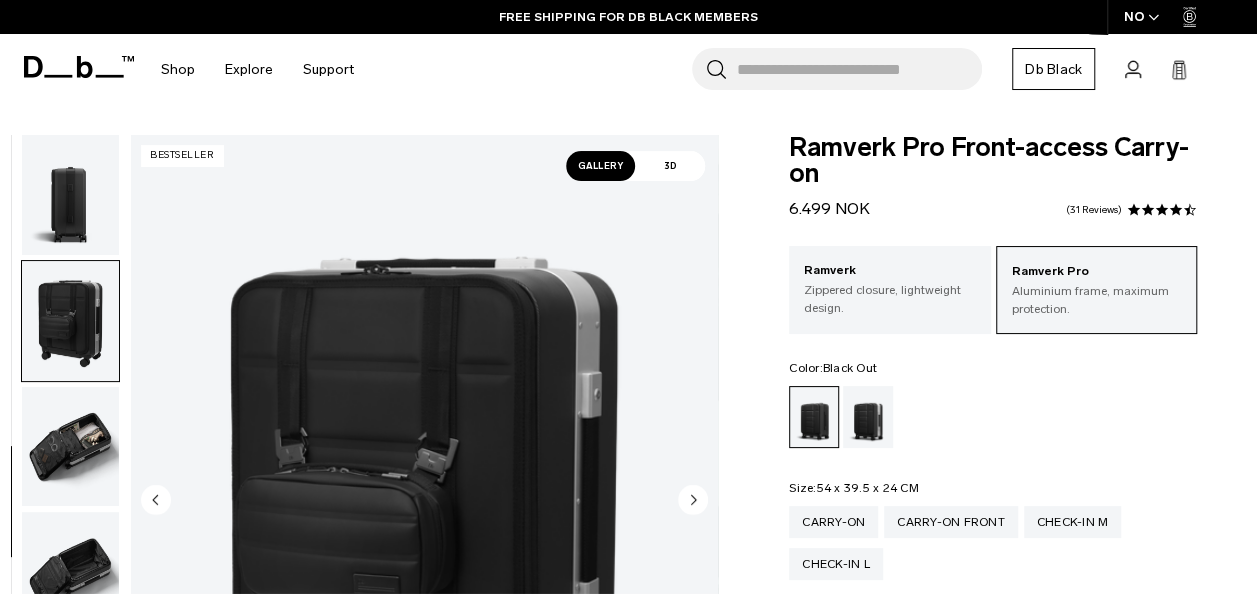 scroll, scrollTop: 630, scrollLeft: 0, axis: vertical 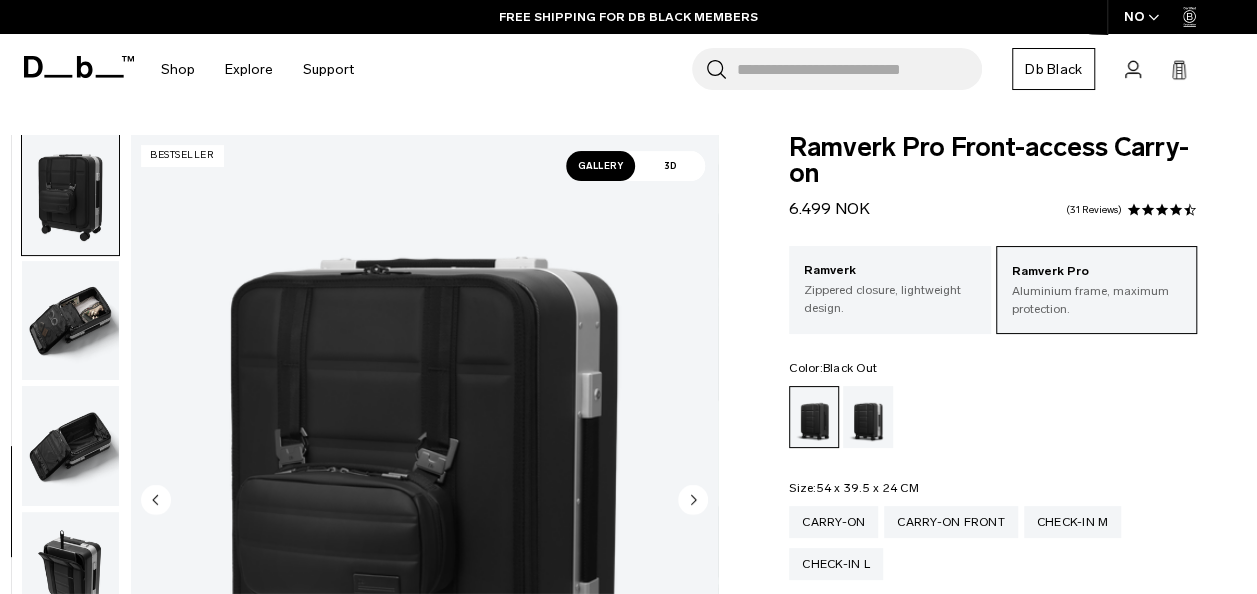 click 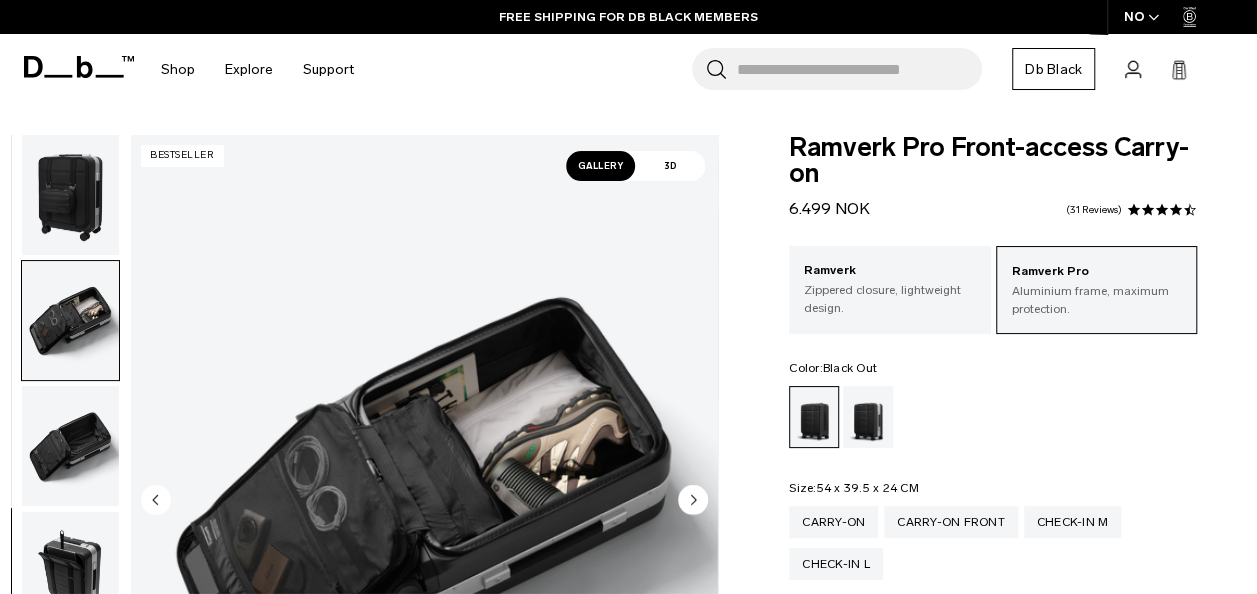 scroll, scrollTop: 648, scrollLeft: 0, axis: vertical 